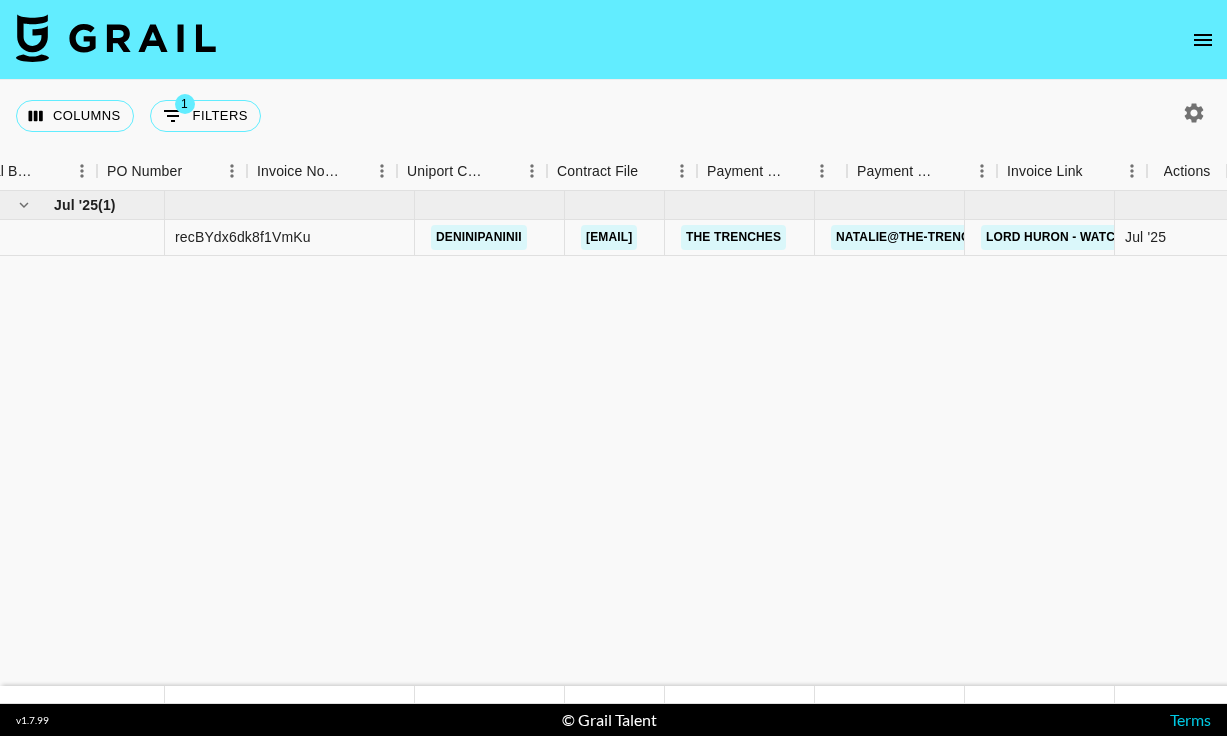 scroll, scrollTop: 0, scrollLeft: 0, axis: both 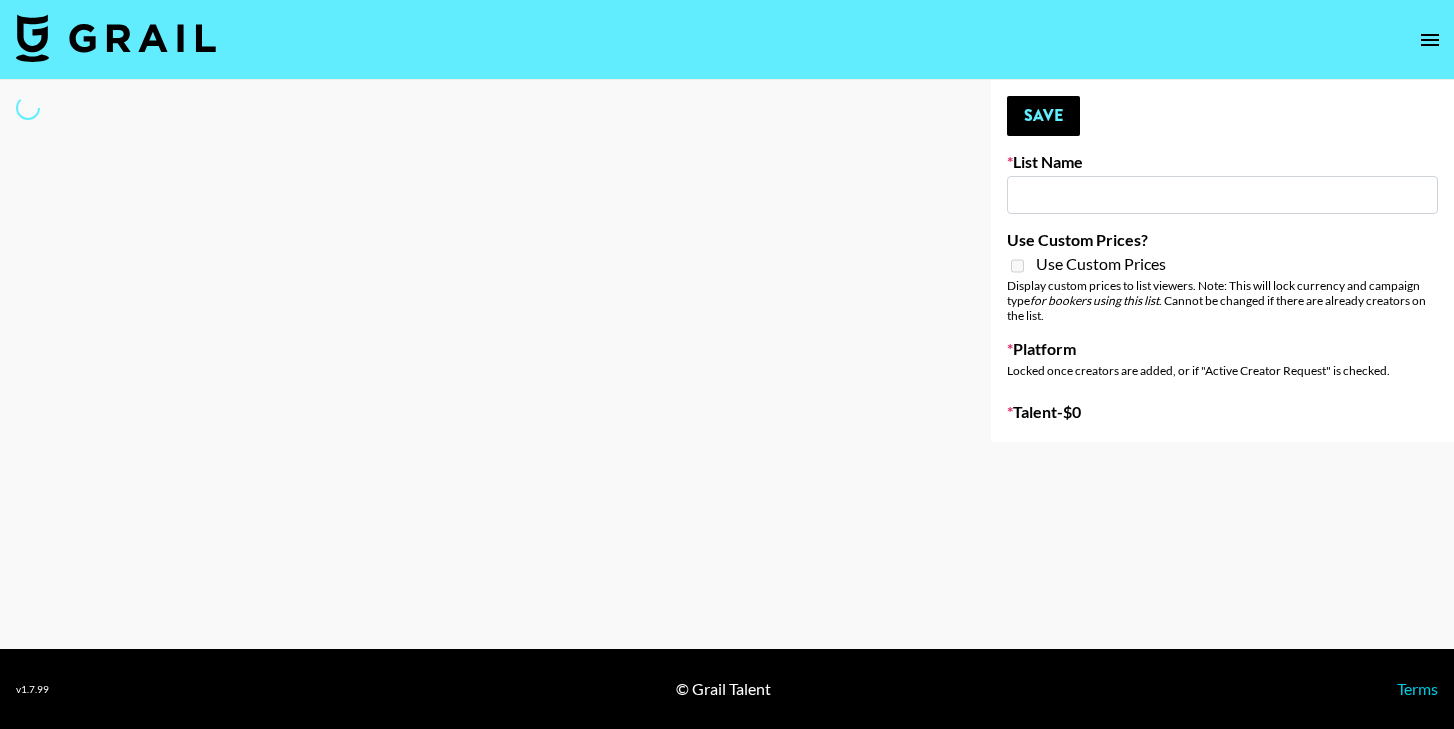 click at bounding box center (1222, 195) 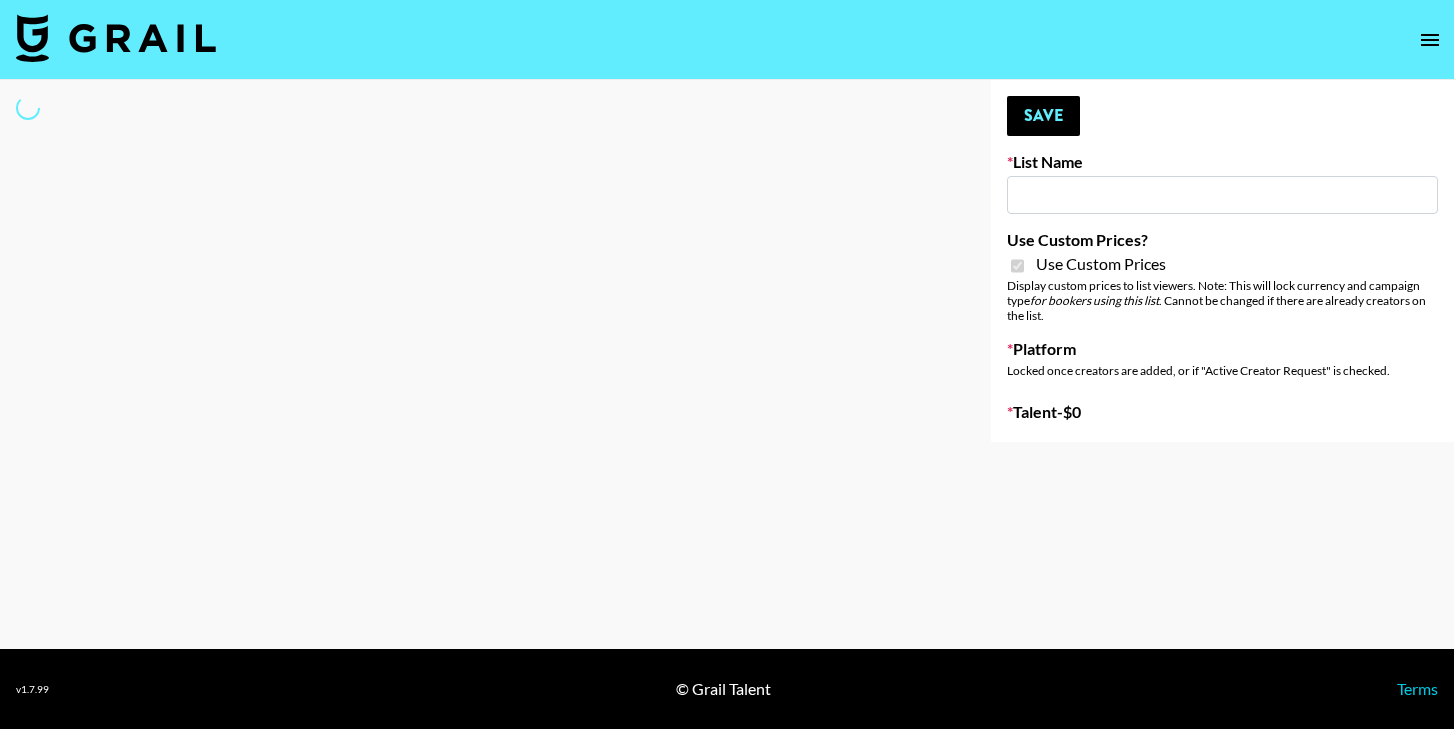 type on "Garage Clothing" 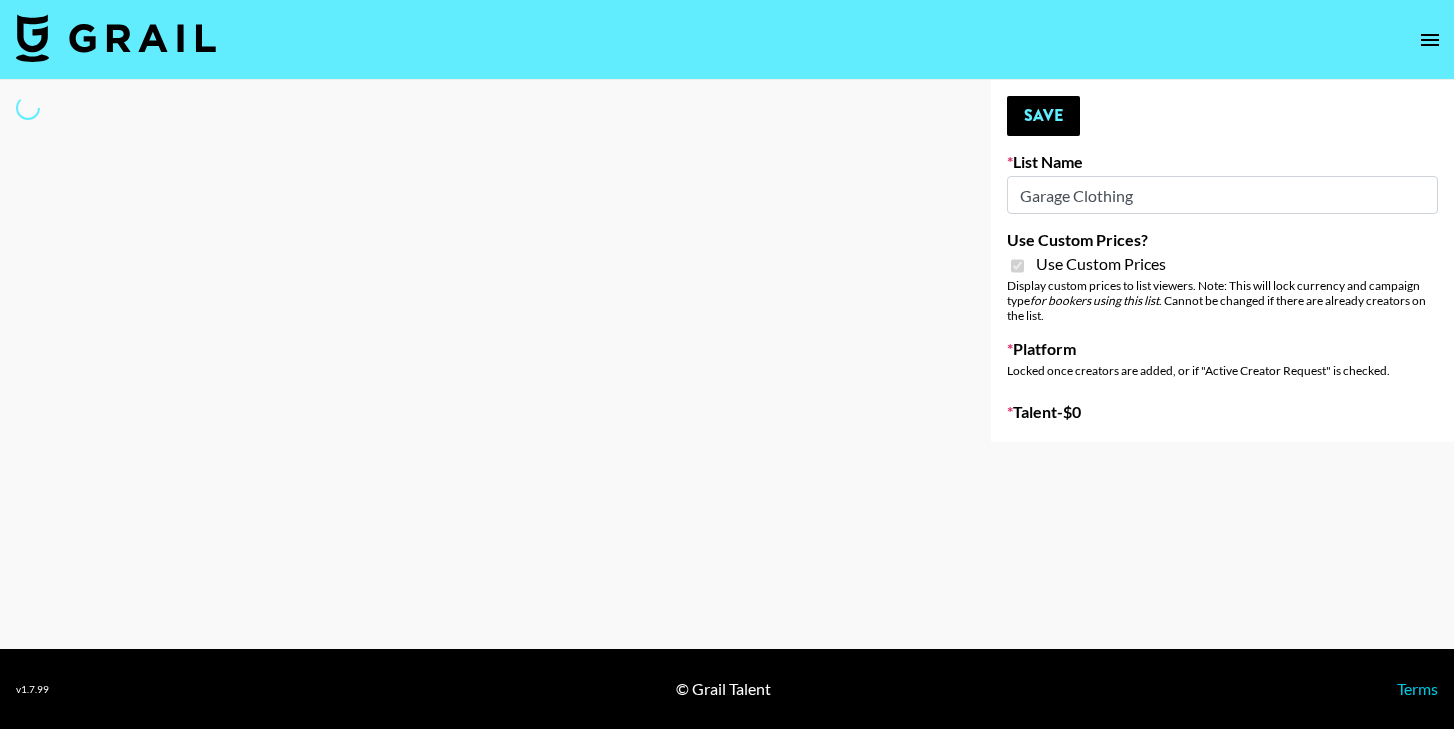 select on "Brand" 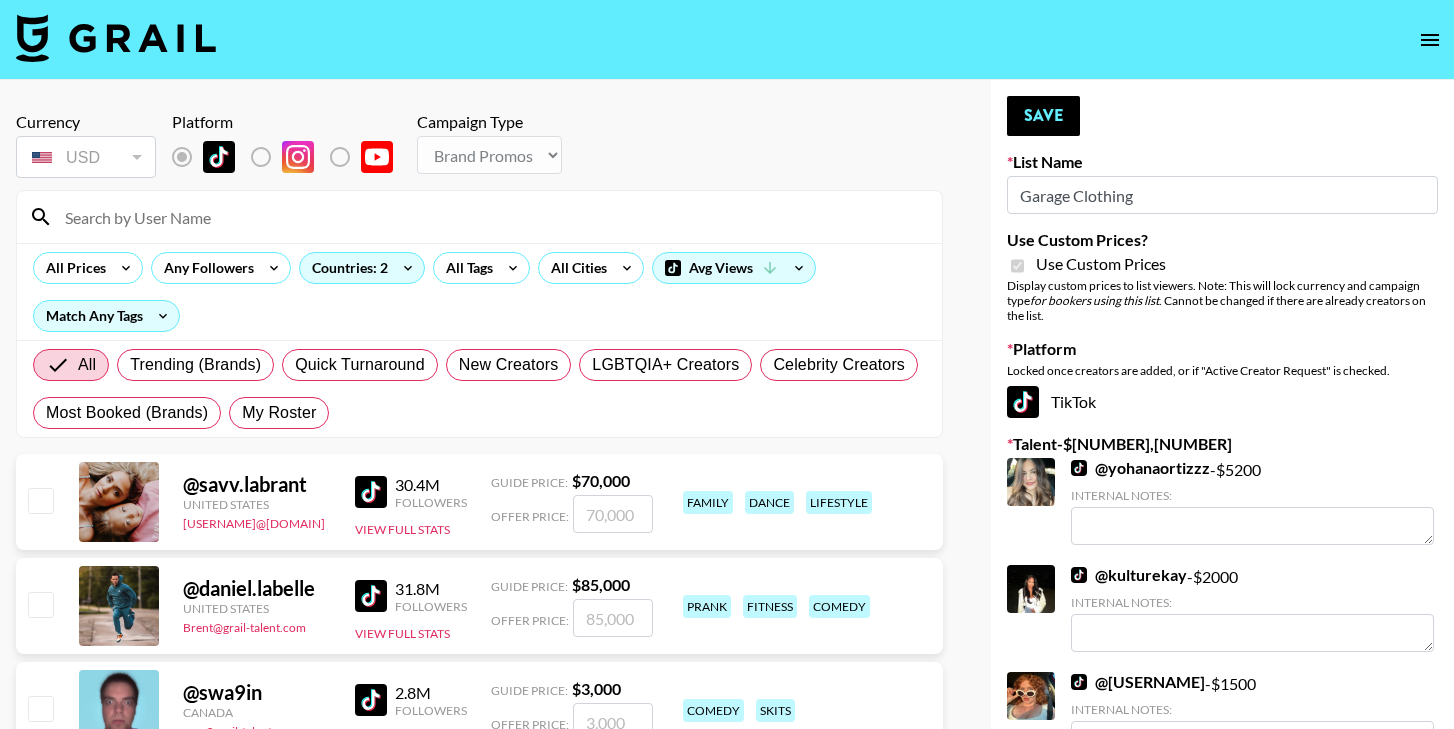 click at bounding box center (491, 217) 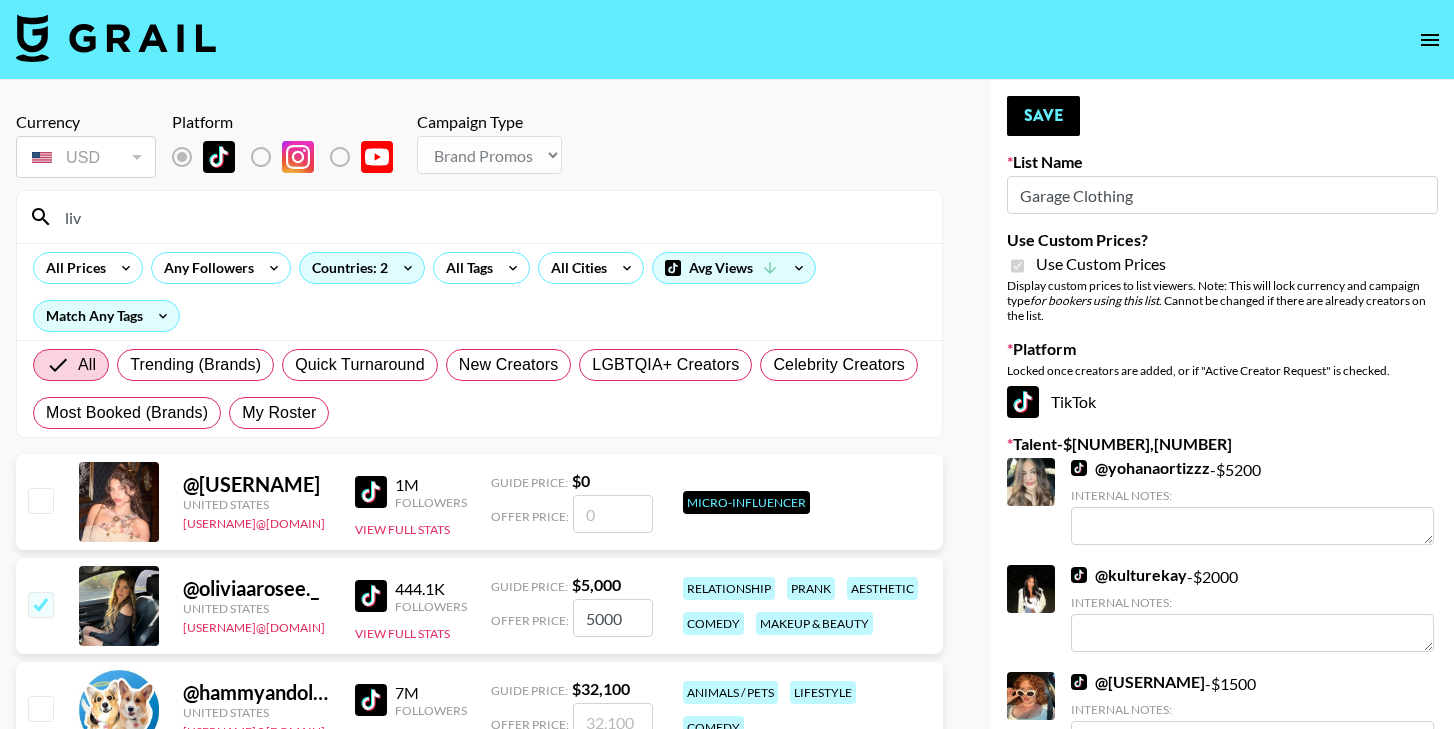 click on "liv" at bounding box center (491, 217) 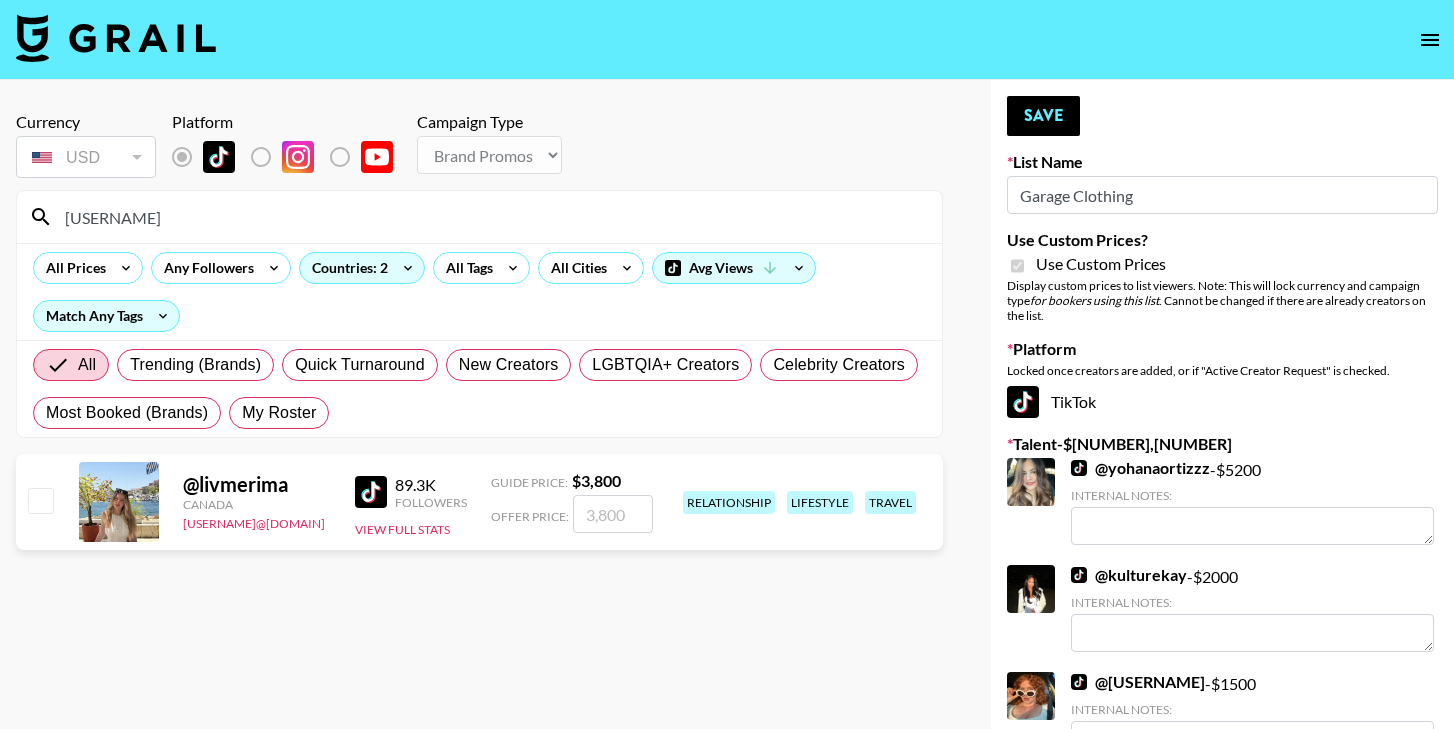 type on "[USERNAME]" 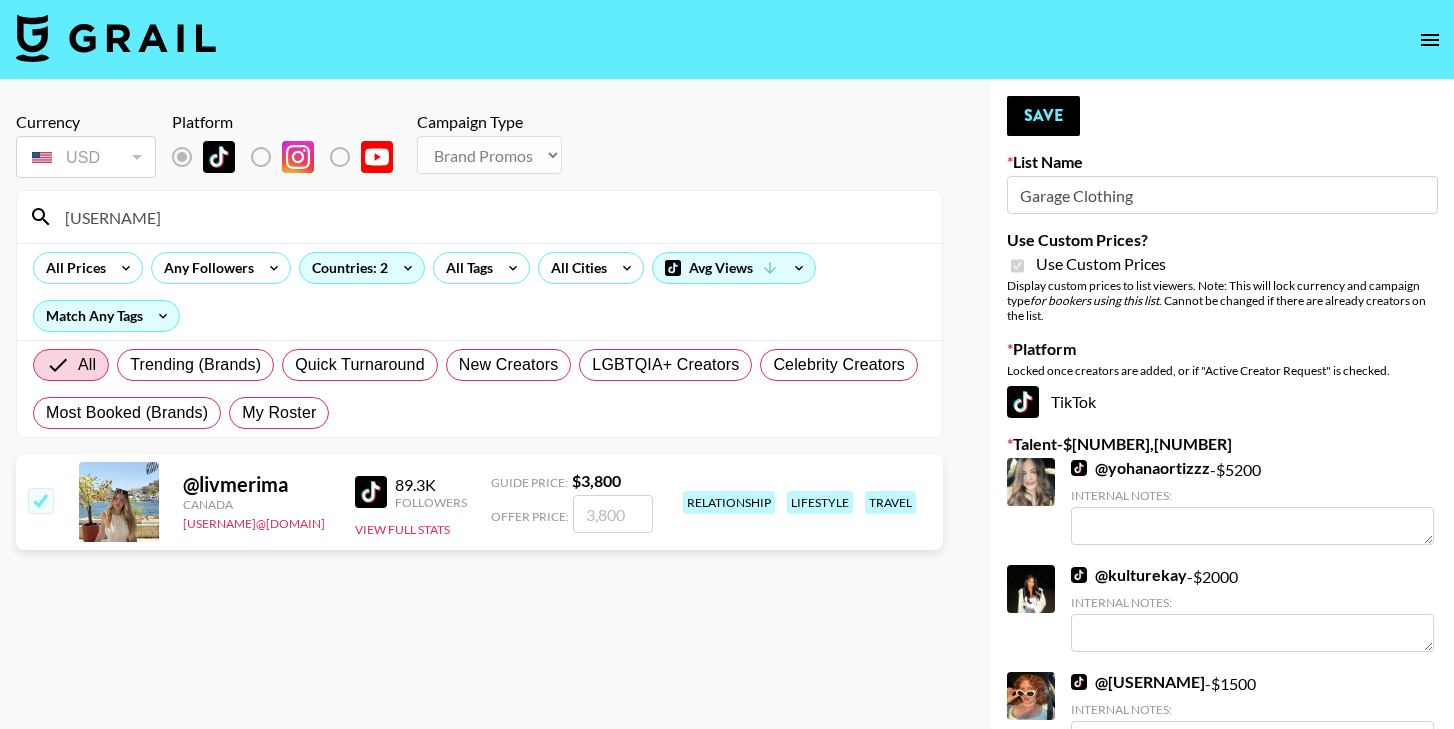 checkbox on "true" 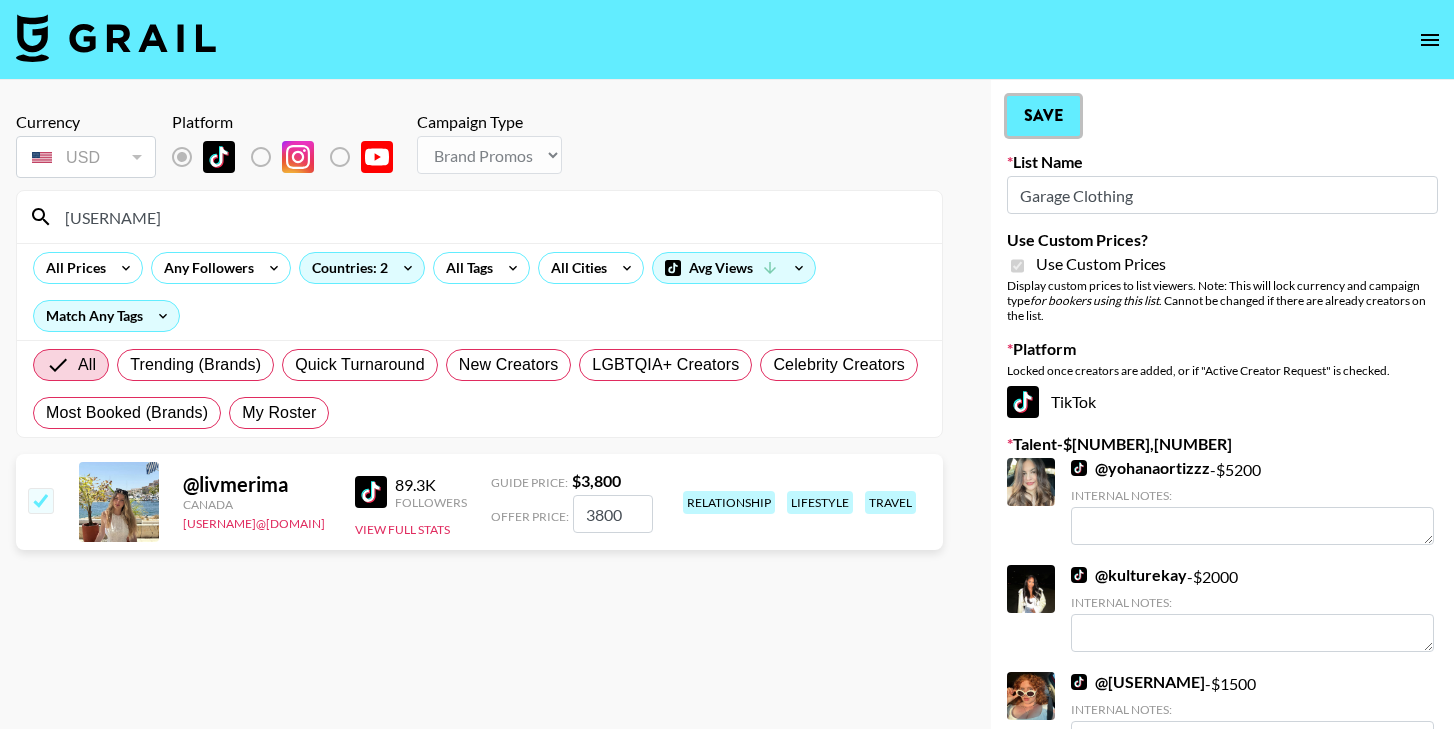 click on "Save" at bounding box center (1043, 116) 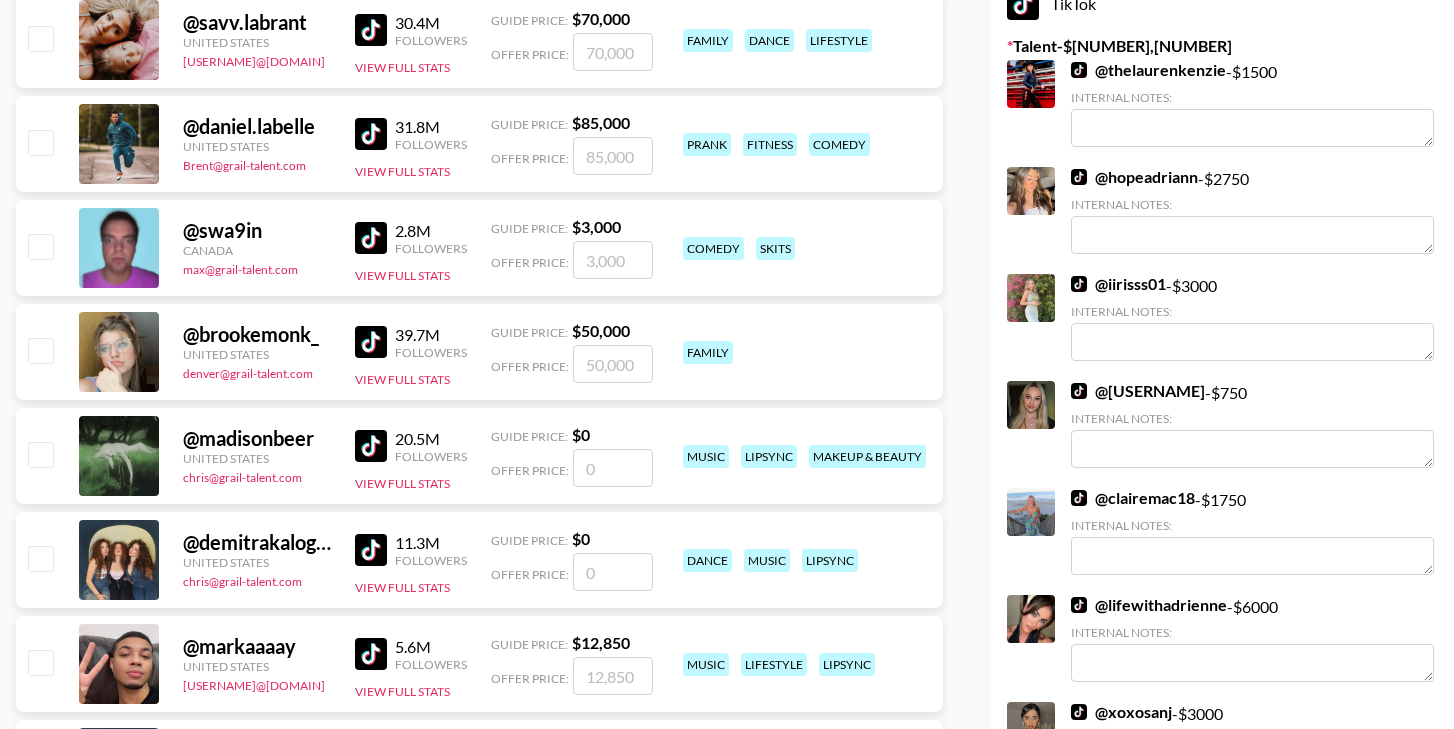 scroll, scrollTop: 0, scrollLeft: 0, axis: both 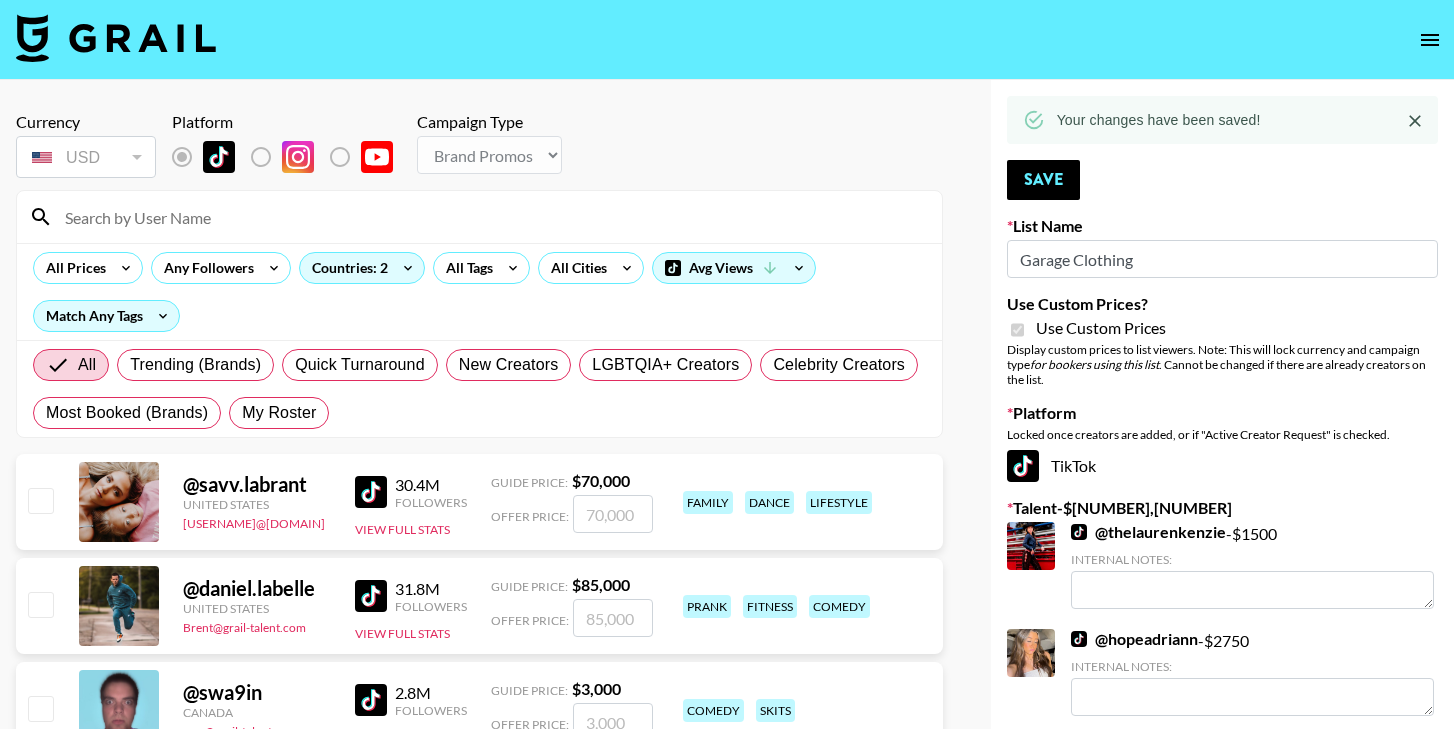 click at bounding box center (116, 38) 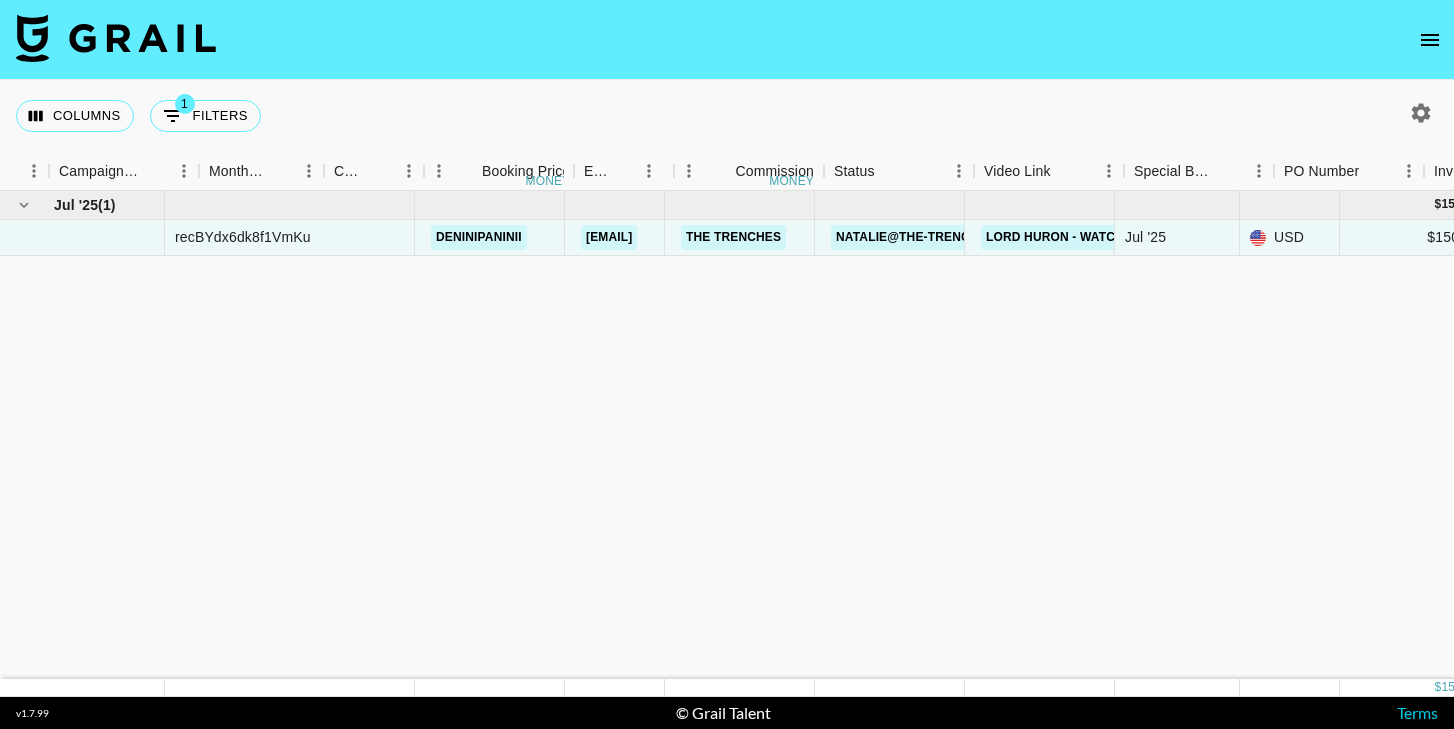 scroll, scrollTop: 0, scrollLeft: 0, axis: both 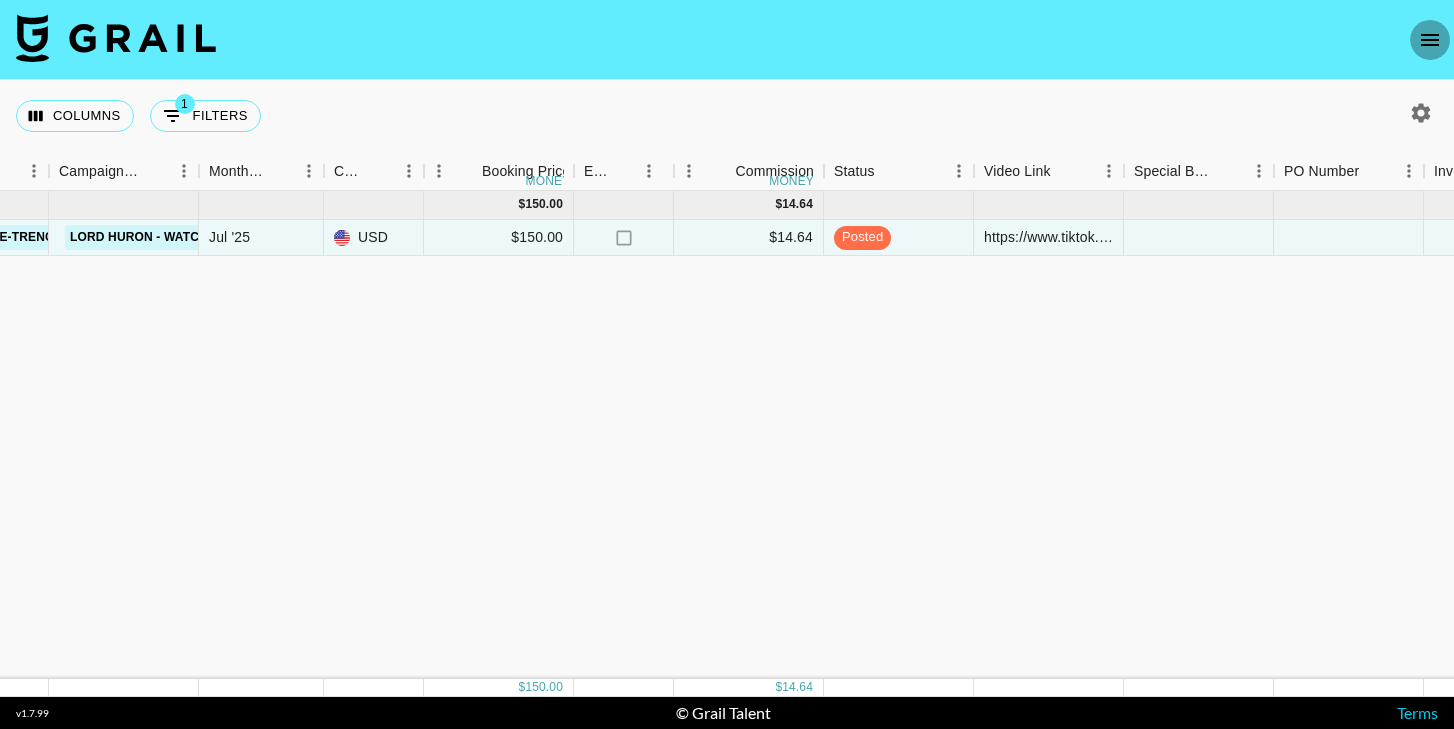 click 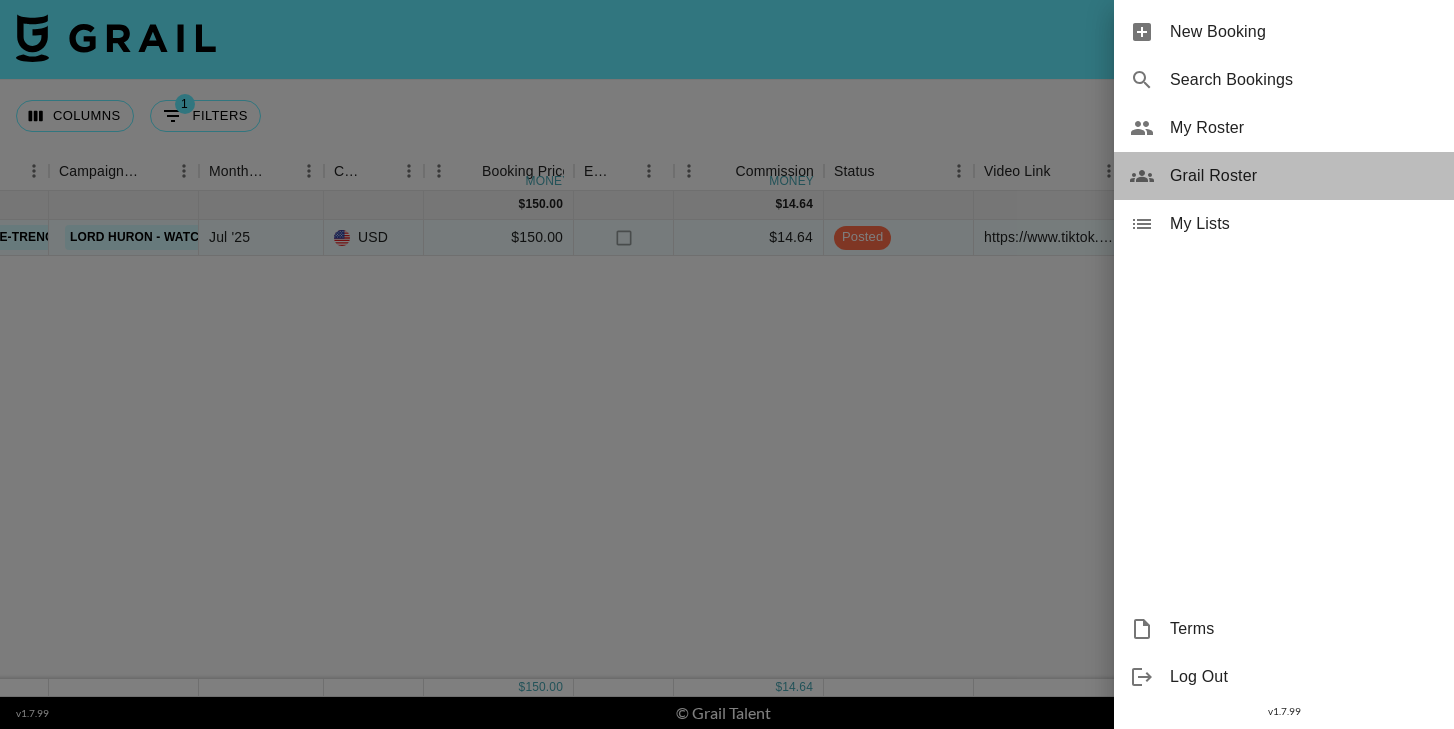 click on "Grail Roster" at bounding box center (1304, 176) 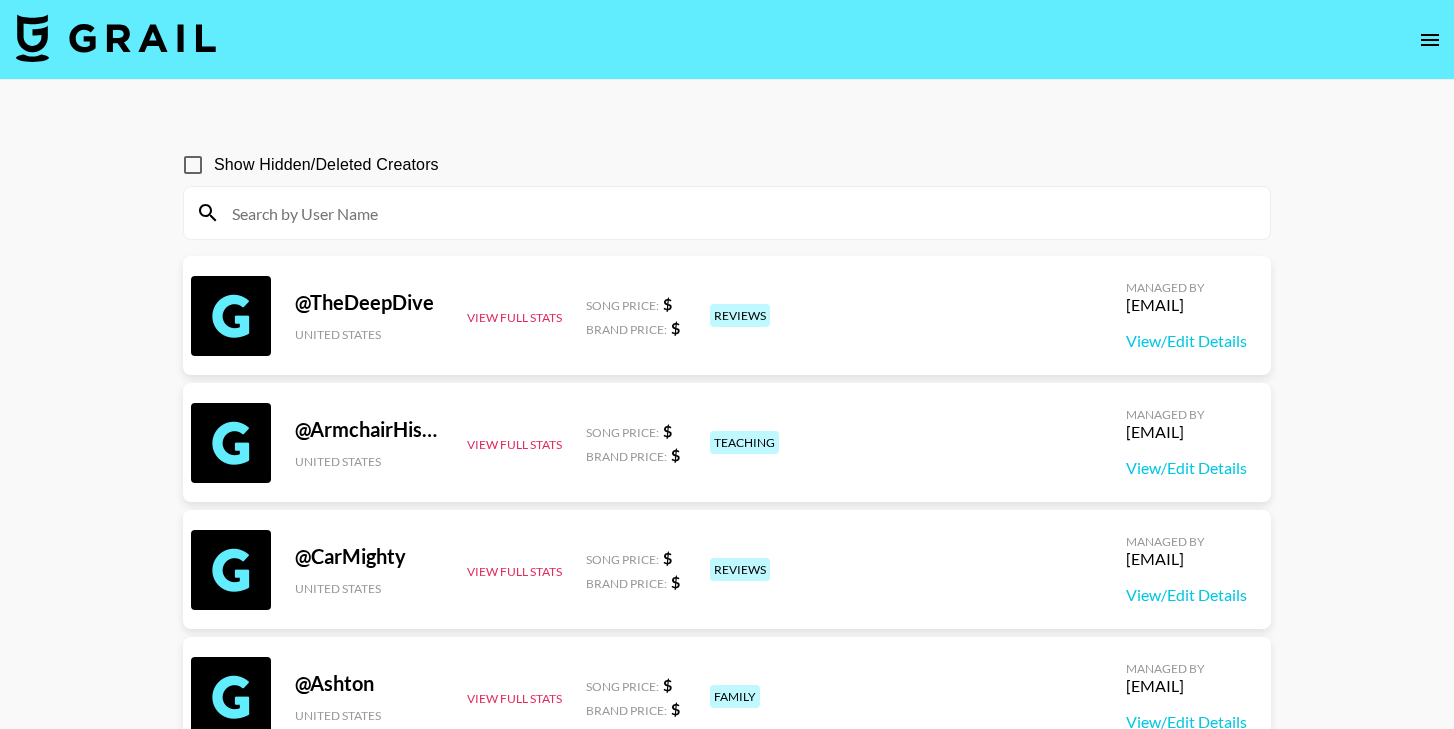 click on "Managed By [EMAIL] View/Edit Details @ ArmchairHistorian [COUNTRY] View Full Stats Song Price: $ Brand Price: $ teaching Managed By [EMAIL] View/Edit Details @ CarMighty [COUNTRY] View Full Stats Song Price: $ Brand Price: $ reviews Managed By [EMAIL] View/Edit Details @ Ashton [COUNTRY] View Full Stats Song Price: $ Brand Price: $ family Managed By [EMAIL] View/Edit Details @ JudeLoSassoo [FIRST] [LAST] [COUNTRY] View Full Stats Song Price: $ Brand Price: $ gaming/tech comedy Managed By [EMAIL] View/Edit Details @ Zova [FIRST] [LAST] [COUNTRY] View Full Stats Song Price: Brand Price: gaming/tech comedy Managed By [EMAIL] View/Edit Details @ ElementX Cookie gugi LLC dba Element X [COUNTRY] View Full Stats Song Price: Brand Price: gaming/tech Managed By @ $ $ @" at bounding box center (727, 1116007) 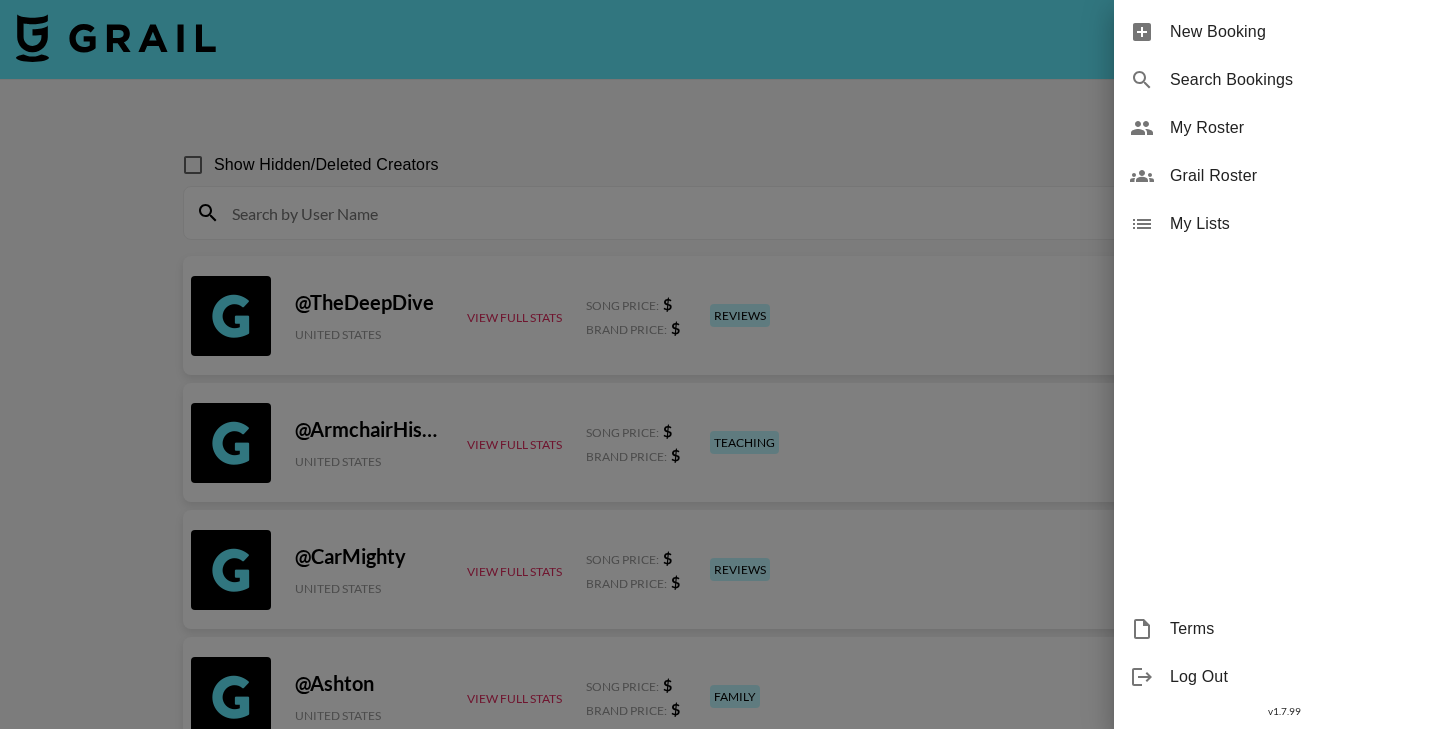 click on "My Roster" at bounding box center (1284, 128) 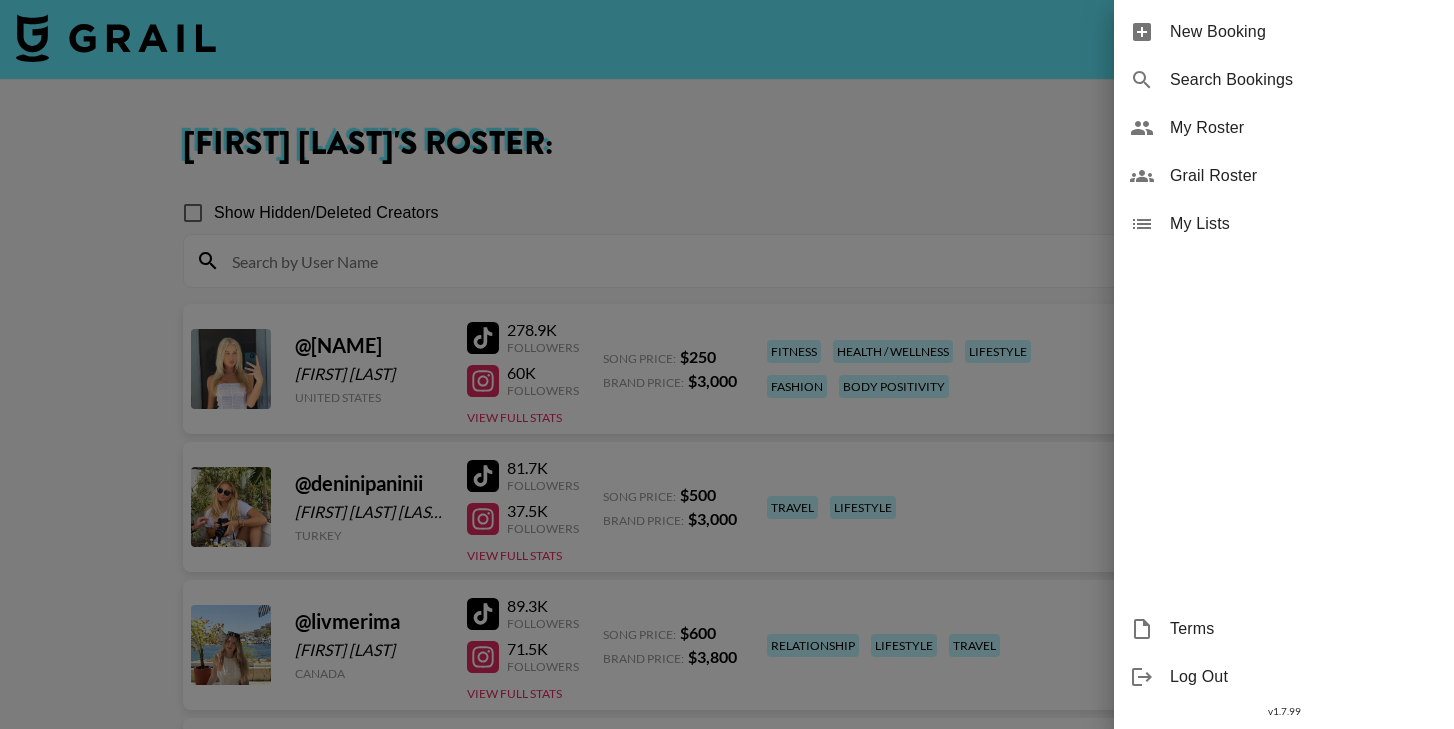 click at bounding box center (727, 364) 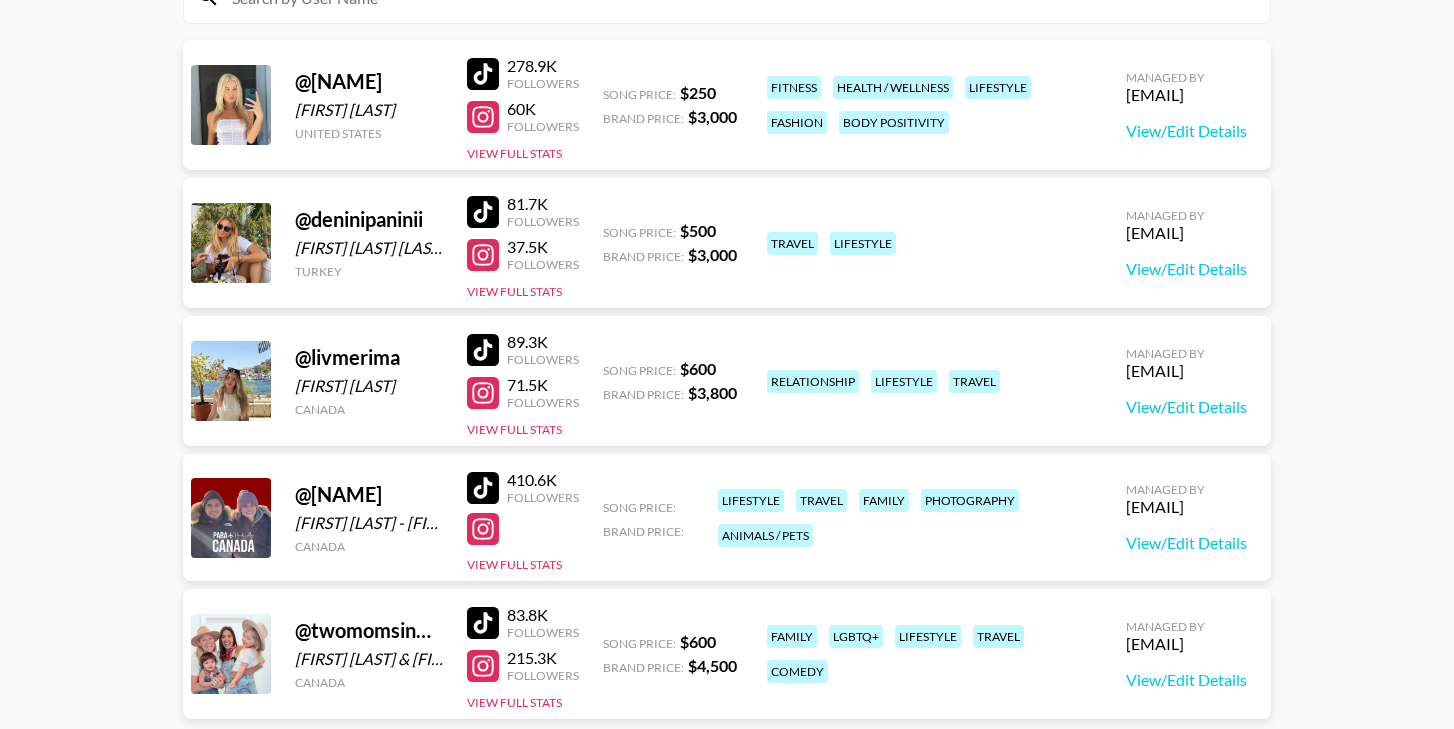 scroll, scrollTop: 390, scrollLeft: 0, axis: vertical 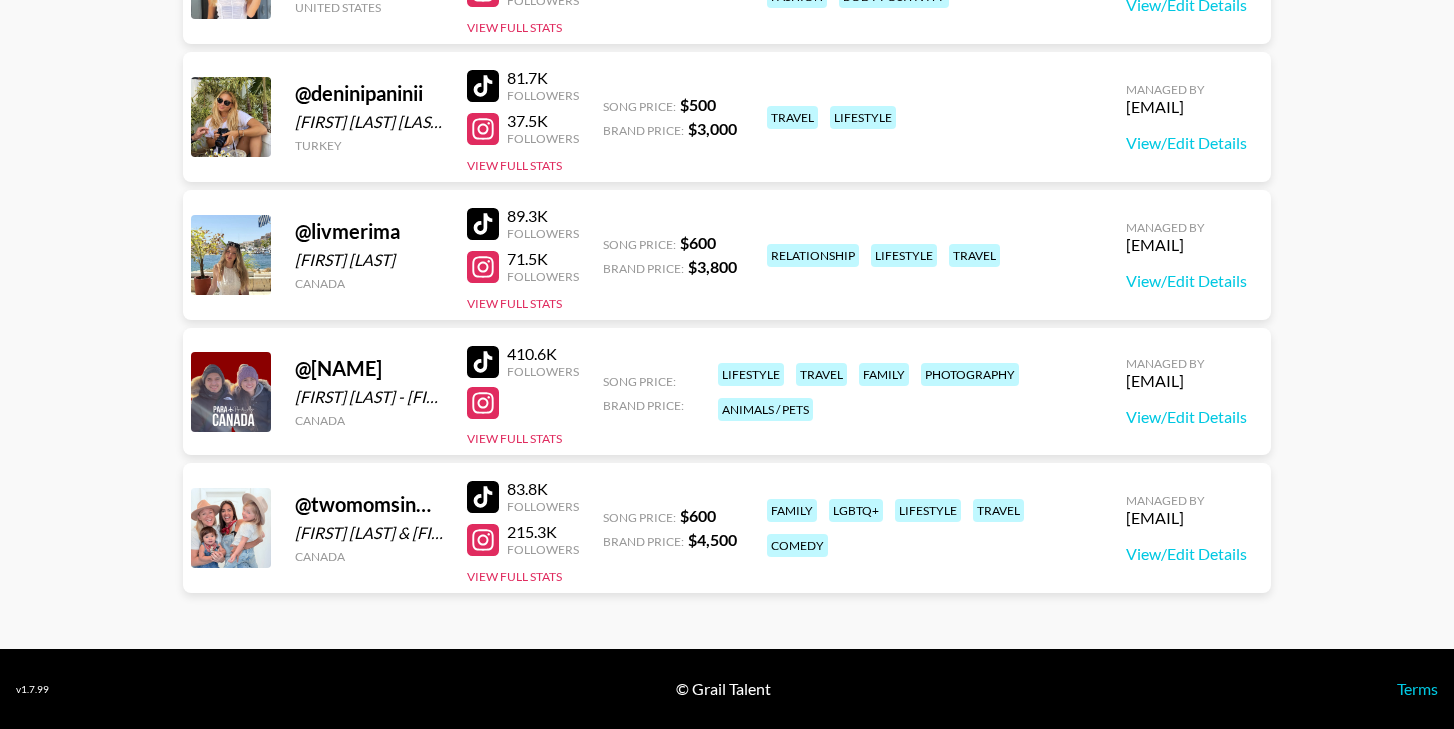 click at bounding box center (483, 497) 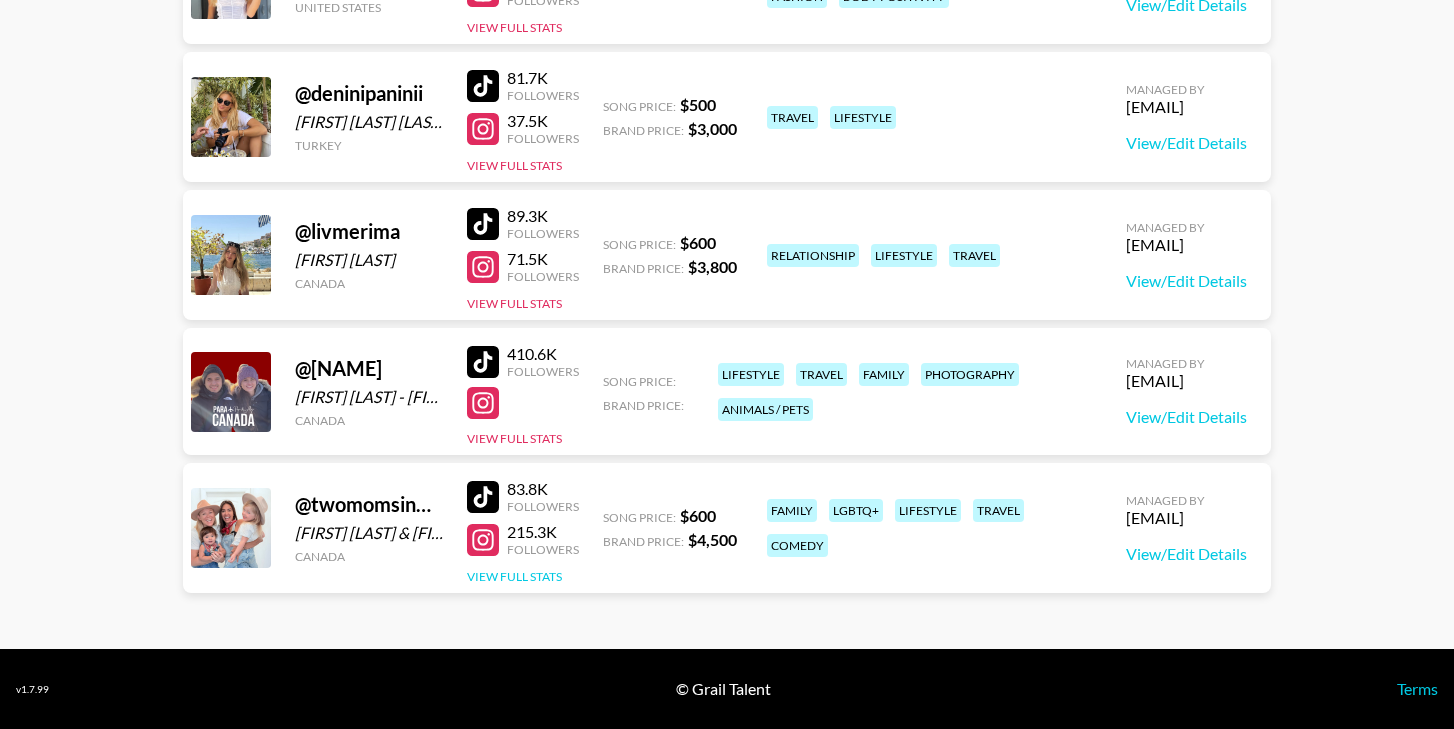 click on "View Full Stats" at bounding box center (514, 576) 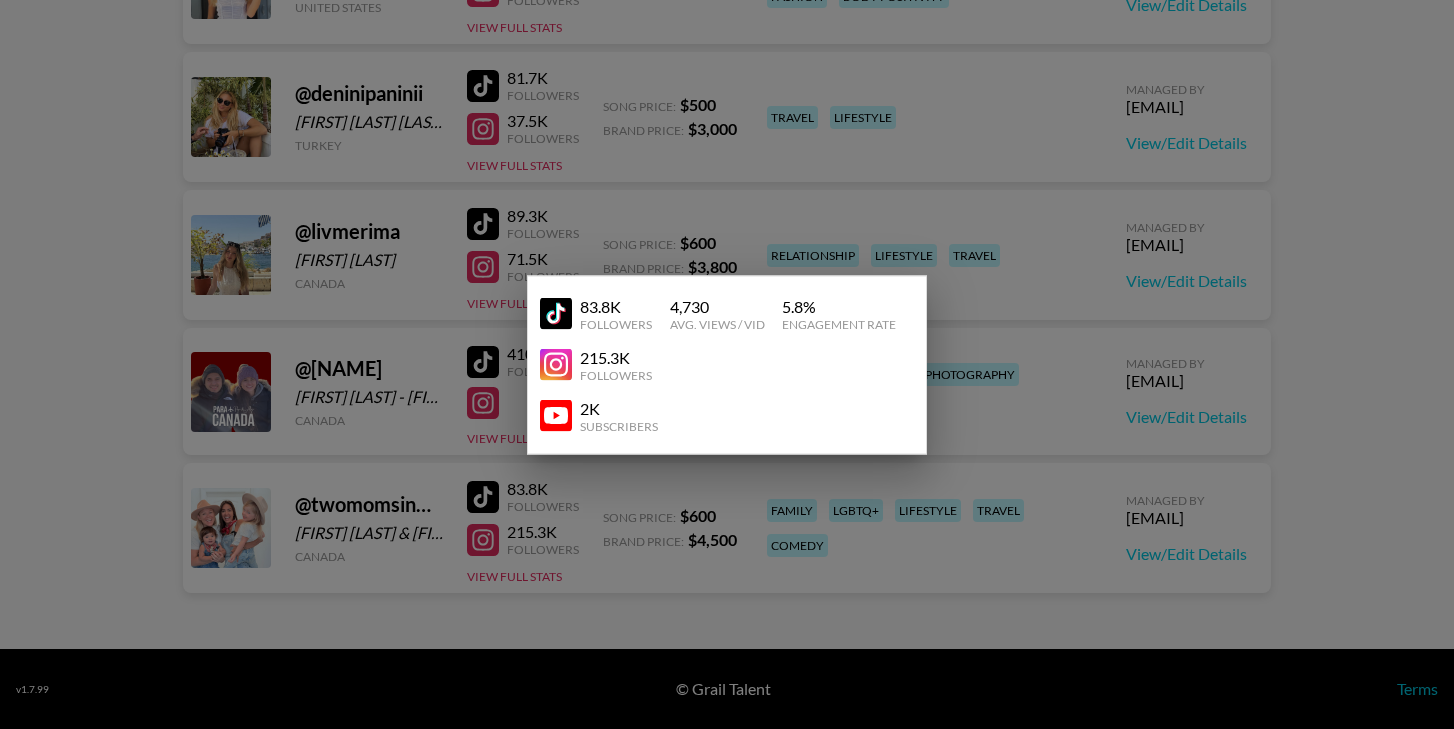 click at bounding box center [556, 416] 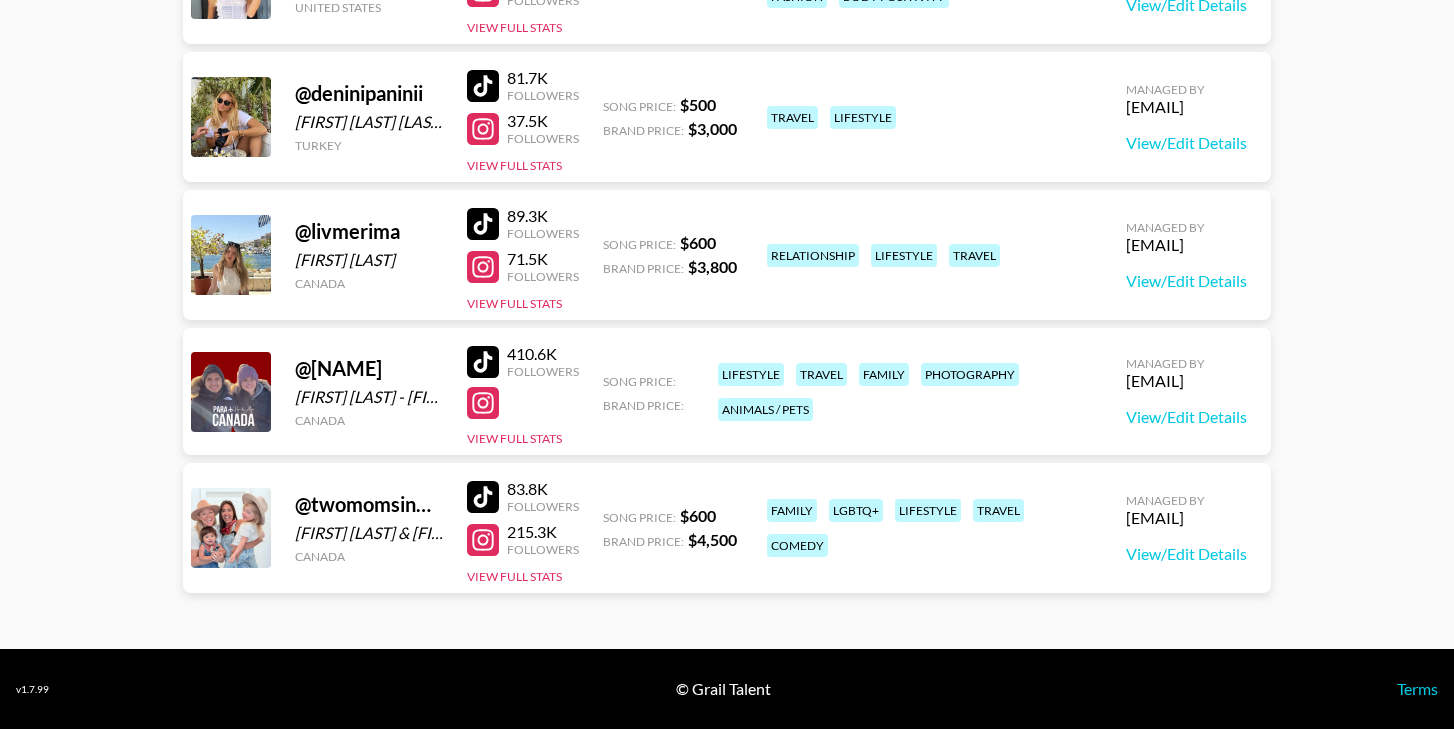click at bounding box center (483, 362) 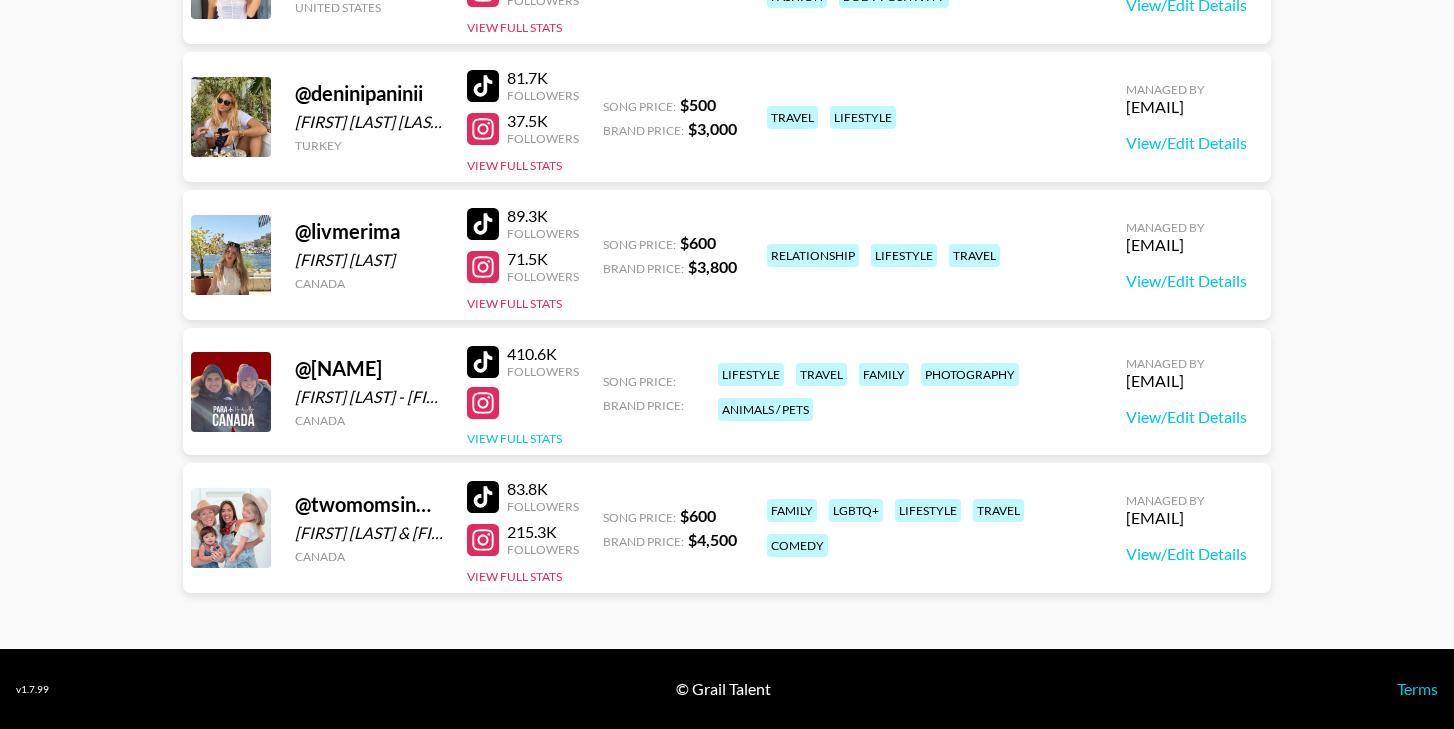 click on "View Full Stats" at bounding box center (514, 438) 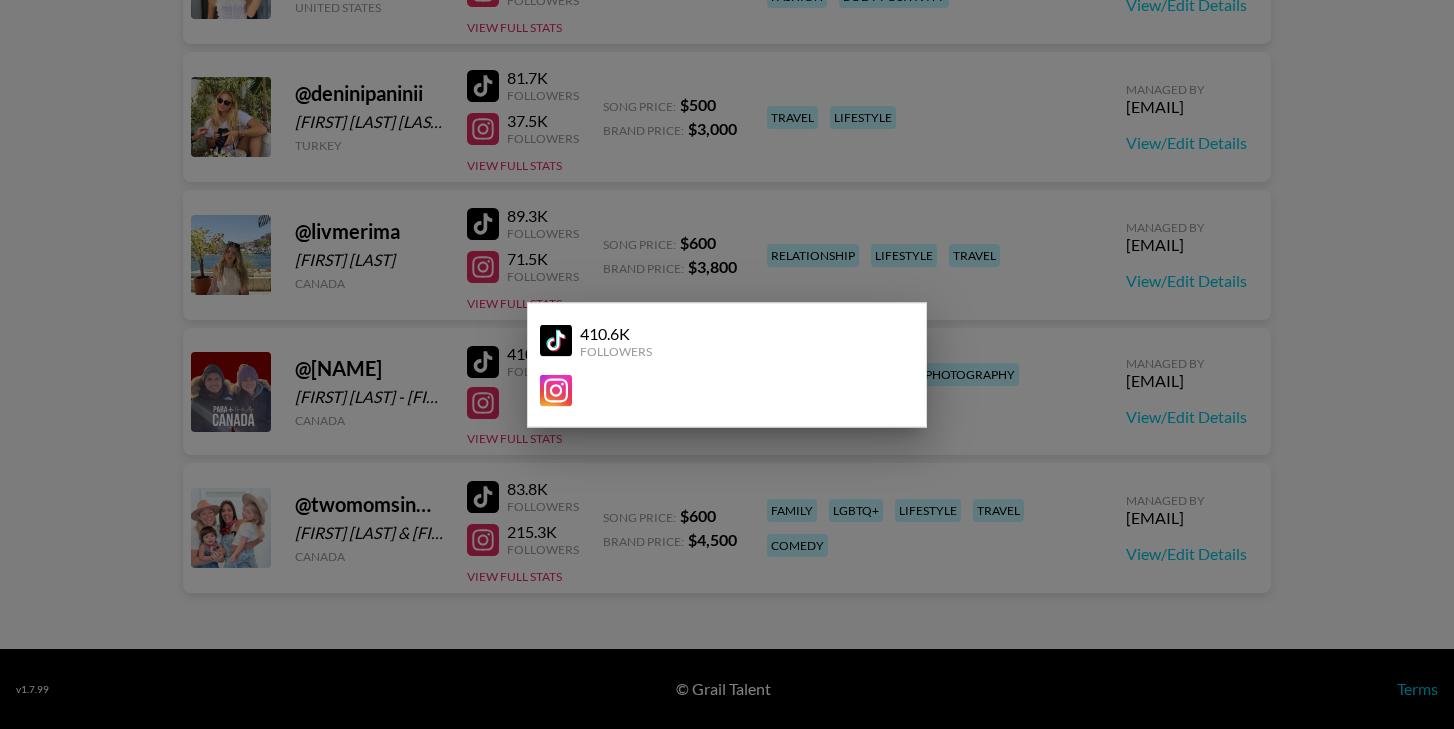 click at bounding box center (727, 364) 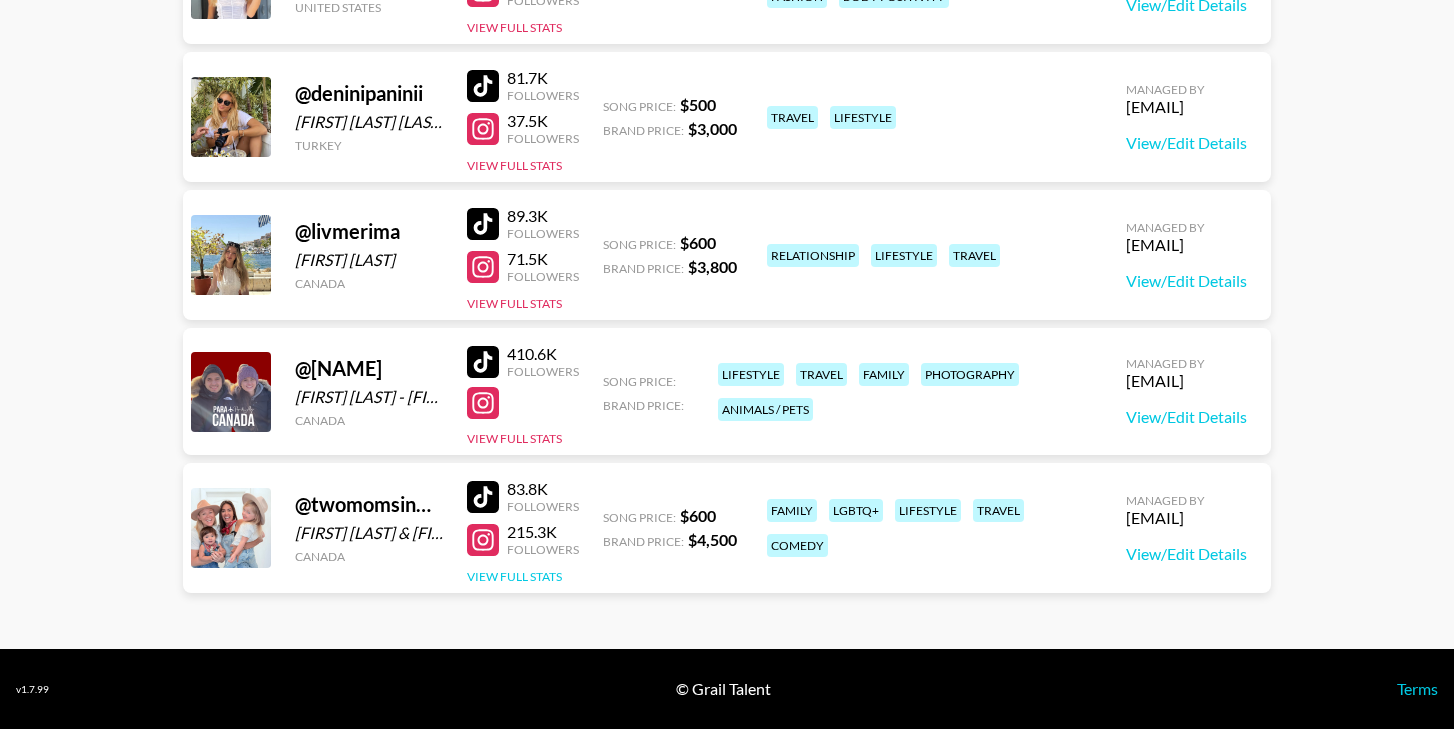 click on "View Full Stats" at bounding box center [514, 576] 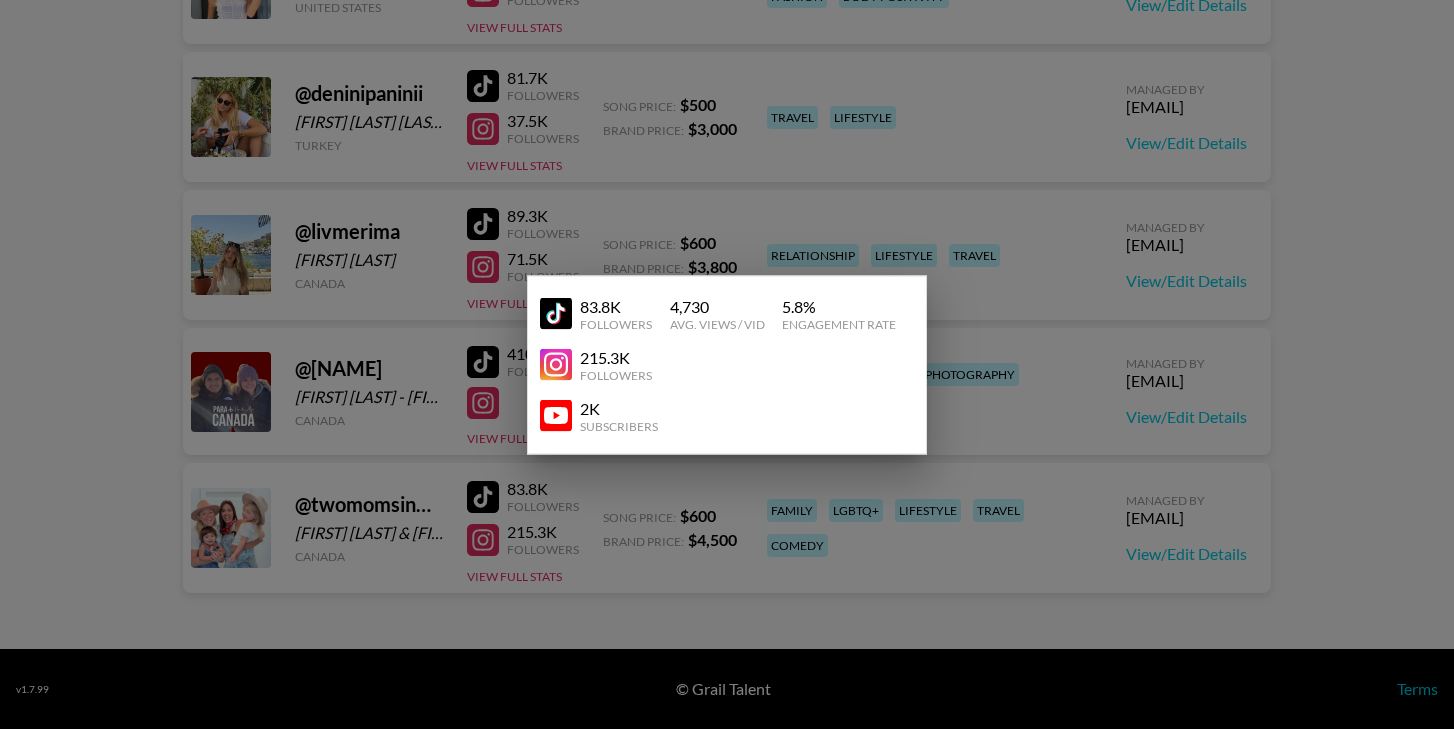 click at bounding box center [556, 416] 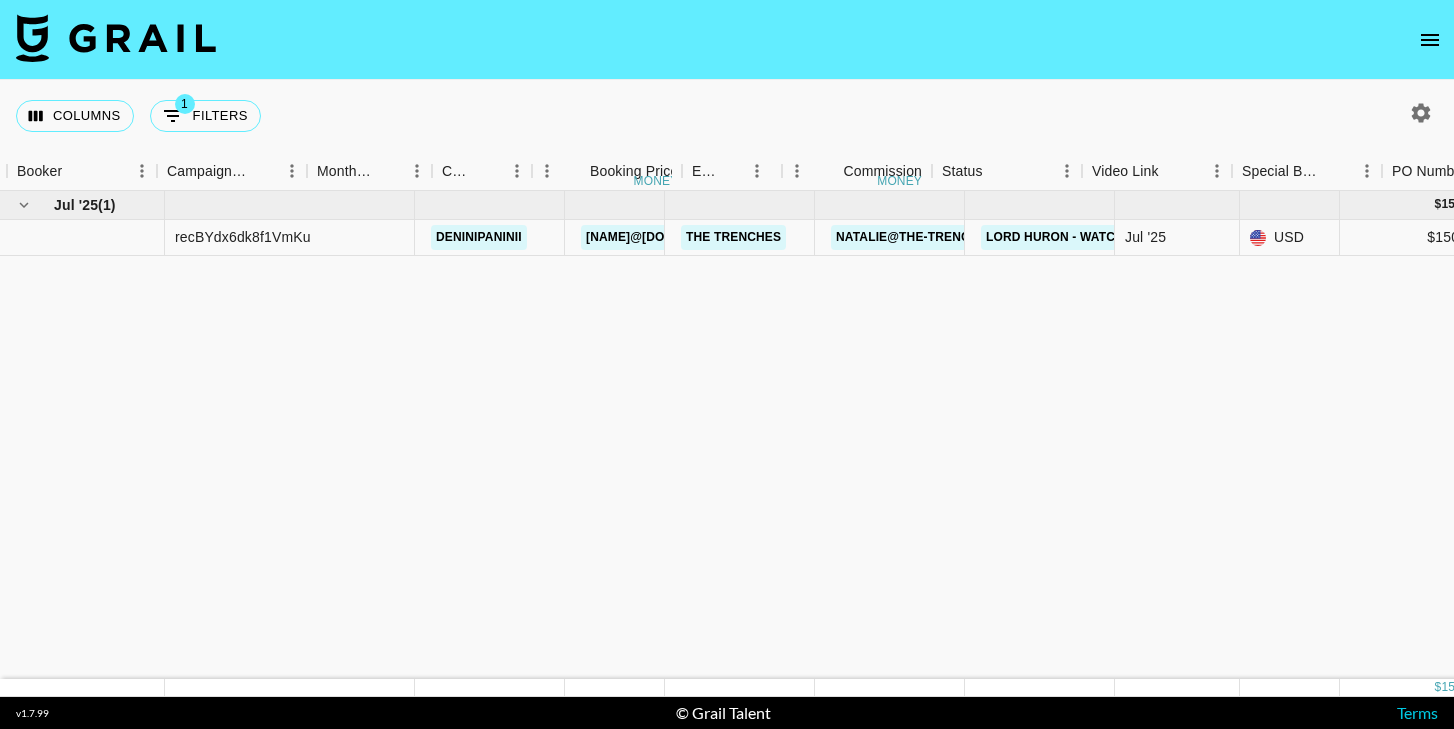scroll, scrollTop: 0, scrollLeft: 0, axis: both 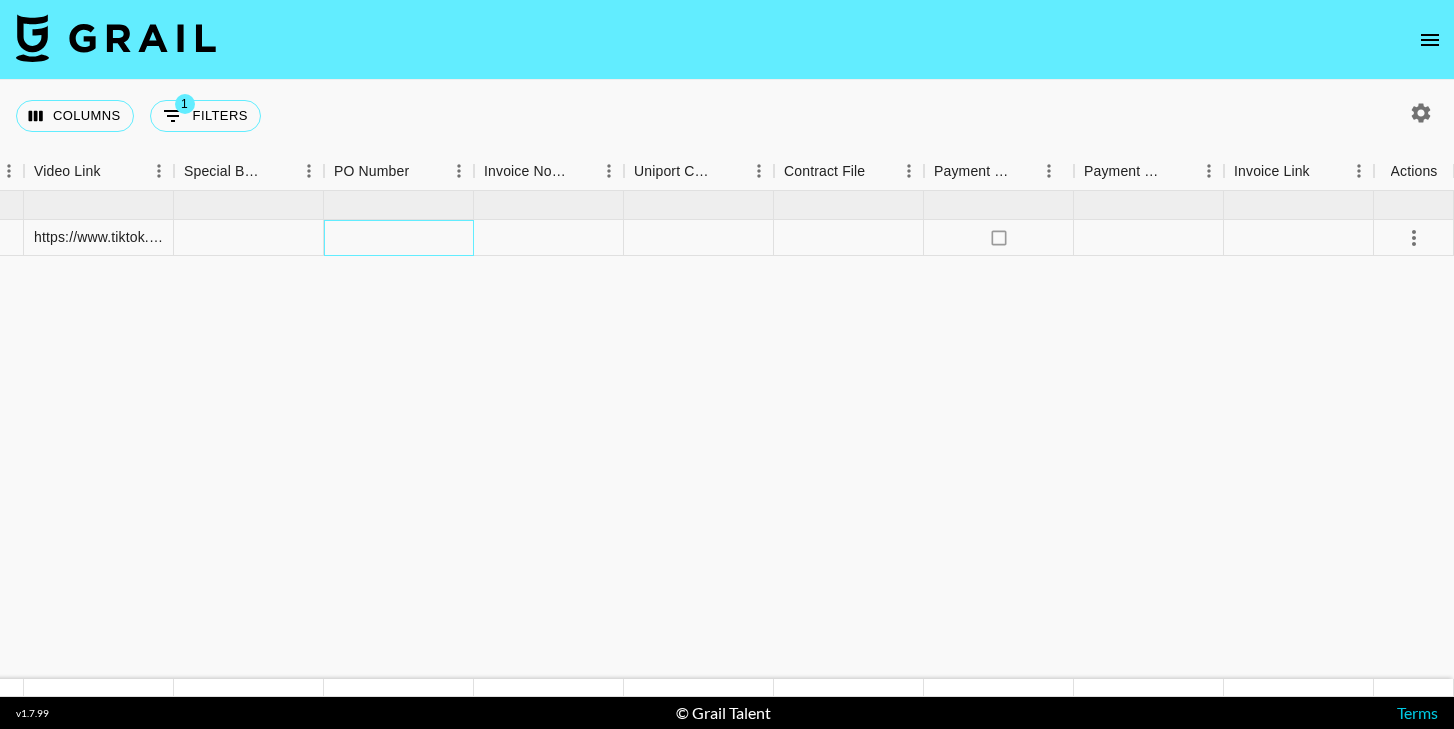 click at bounding box center (399, 238) 